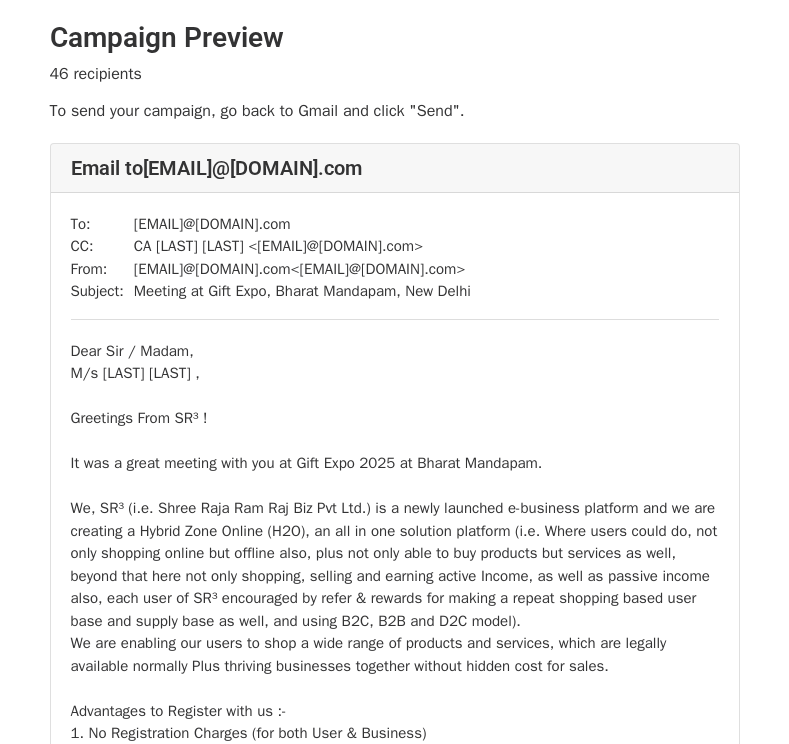 scroll, scrollTop: 1199, scrollLeft: 0, axis: vertical 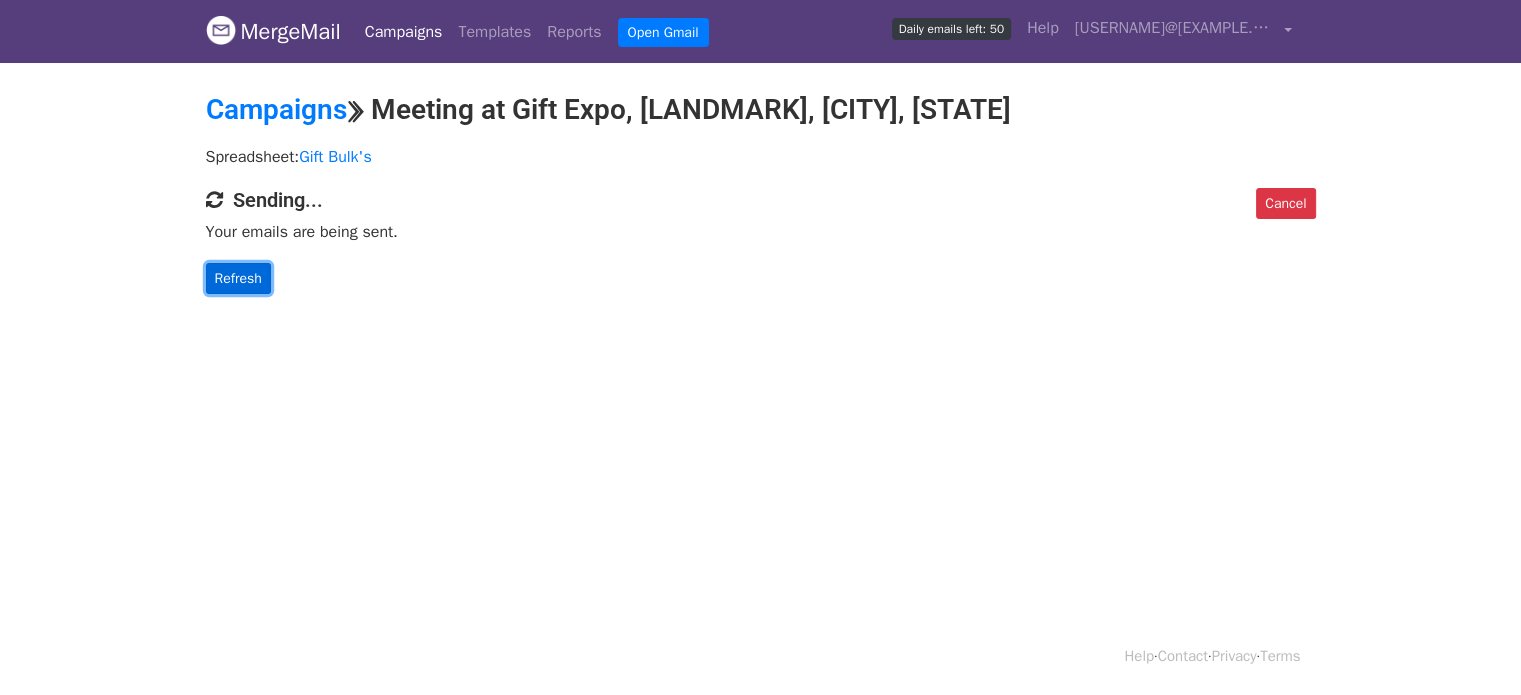 click on "Refresh" at bounding box center [238, 278] 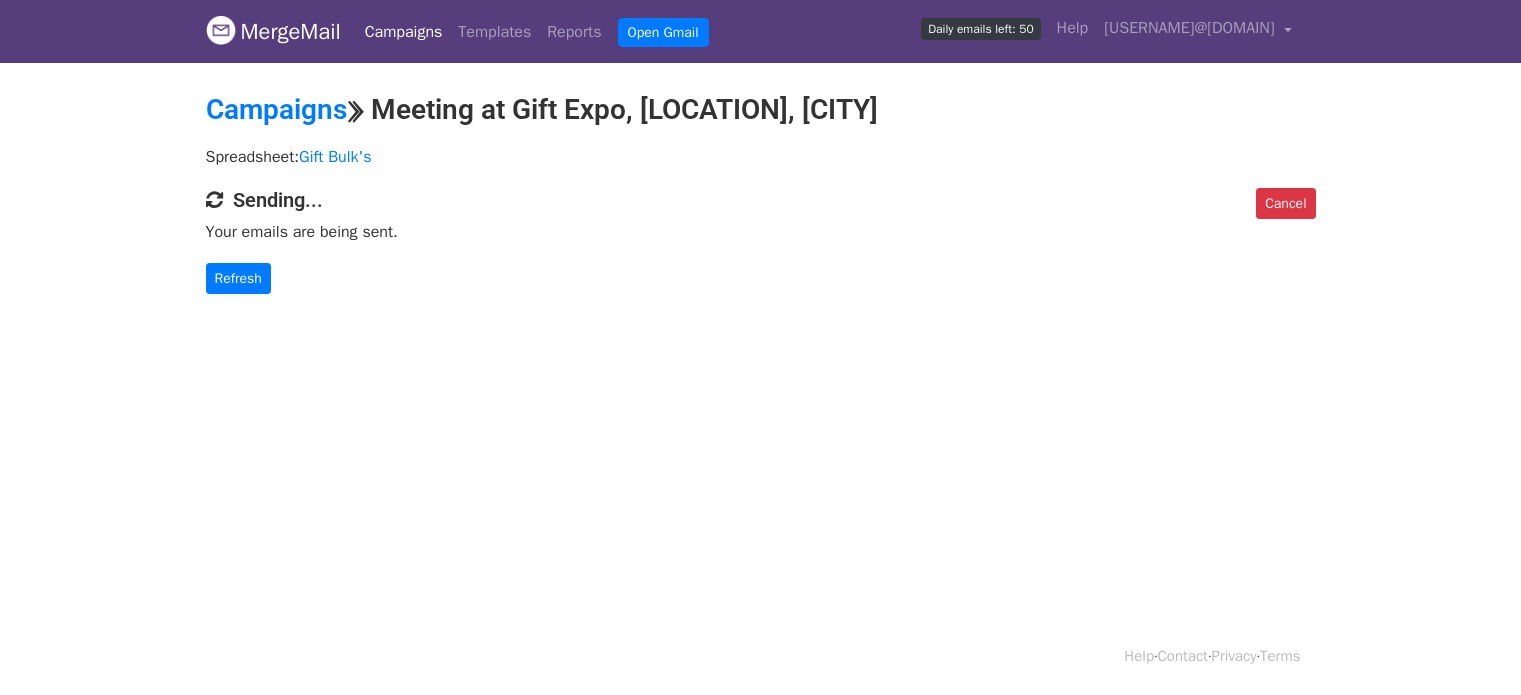 scroll, scrollTop: 0, scrollLeft: 0, axis: both 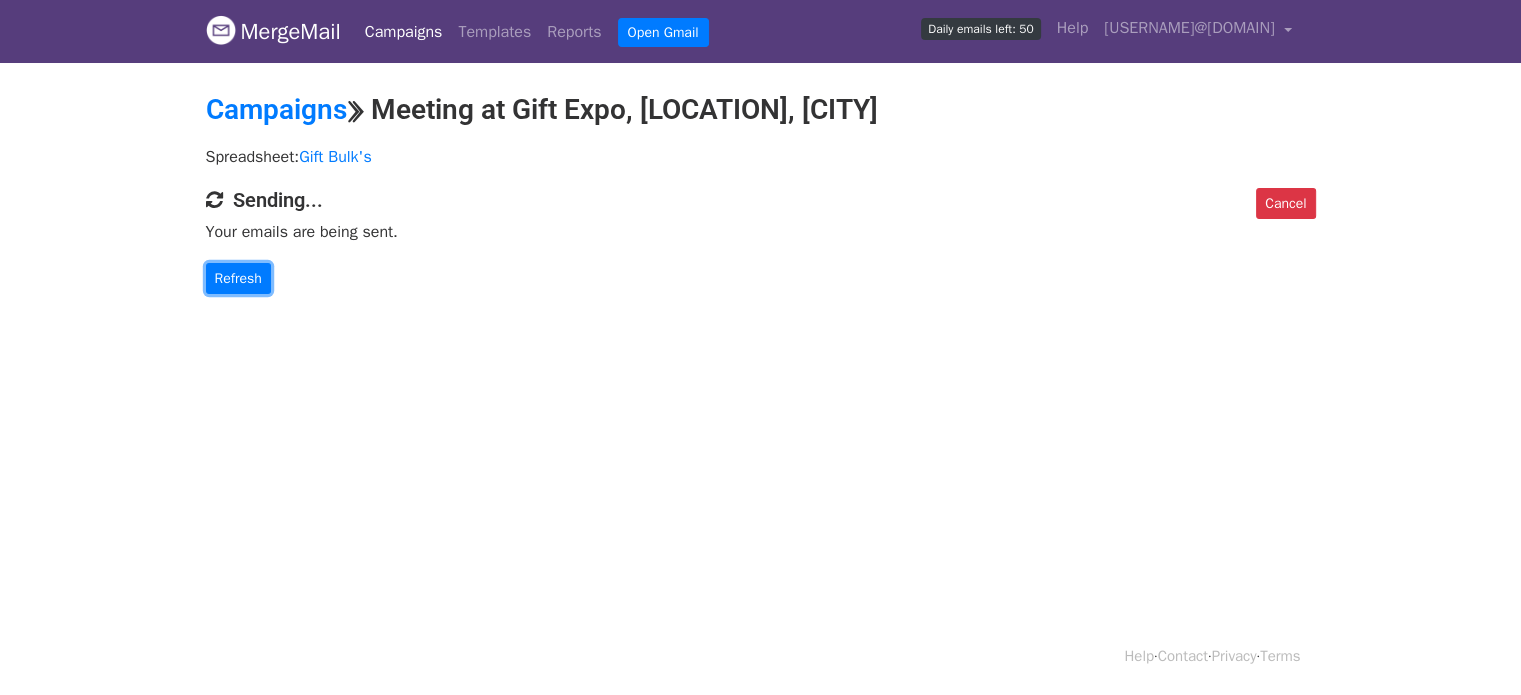 click on "Refresh" at bounding box center (238, 278) 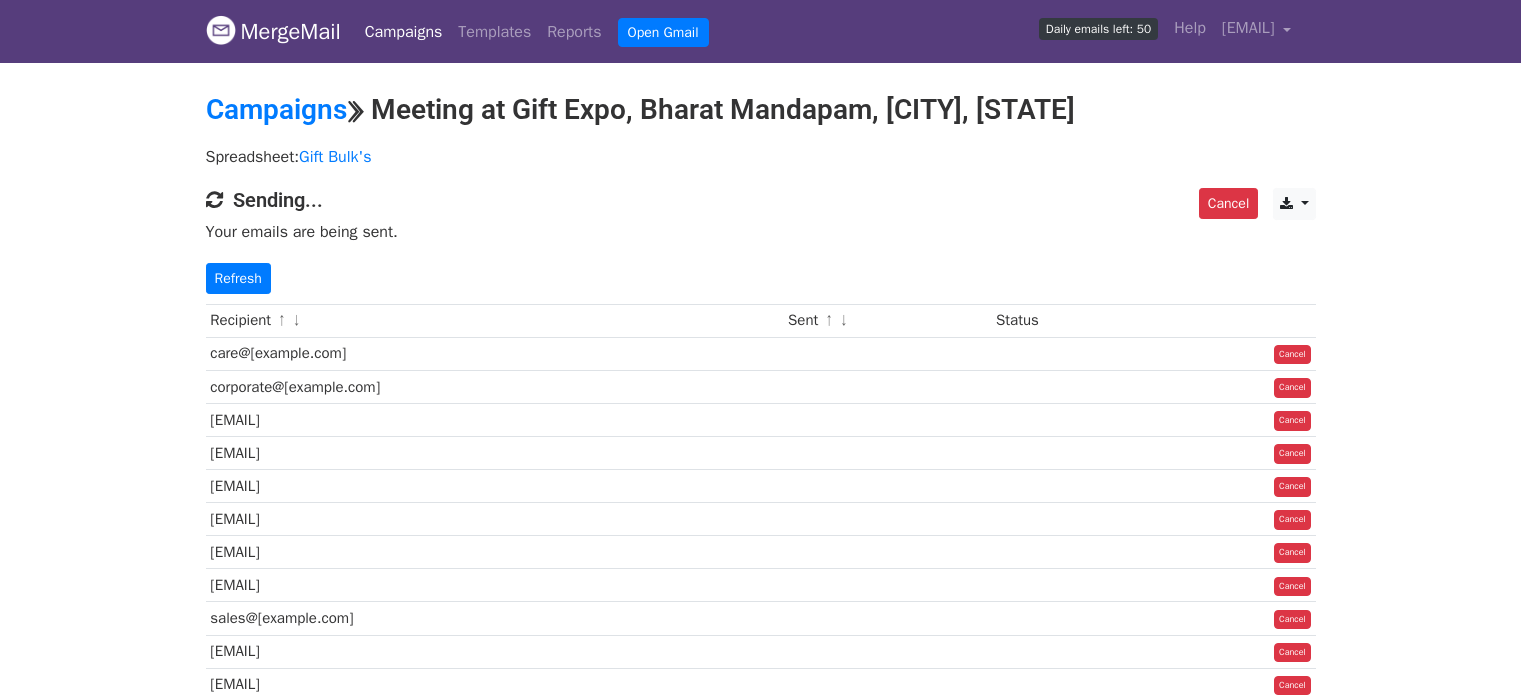 scroll, scrollTop: 0, scrollLeft: 0, axis: both 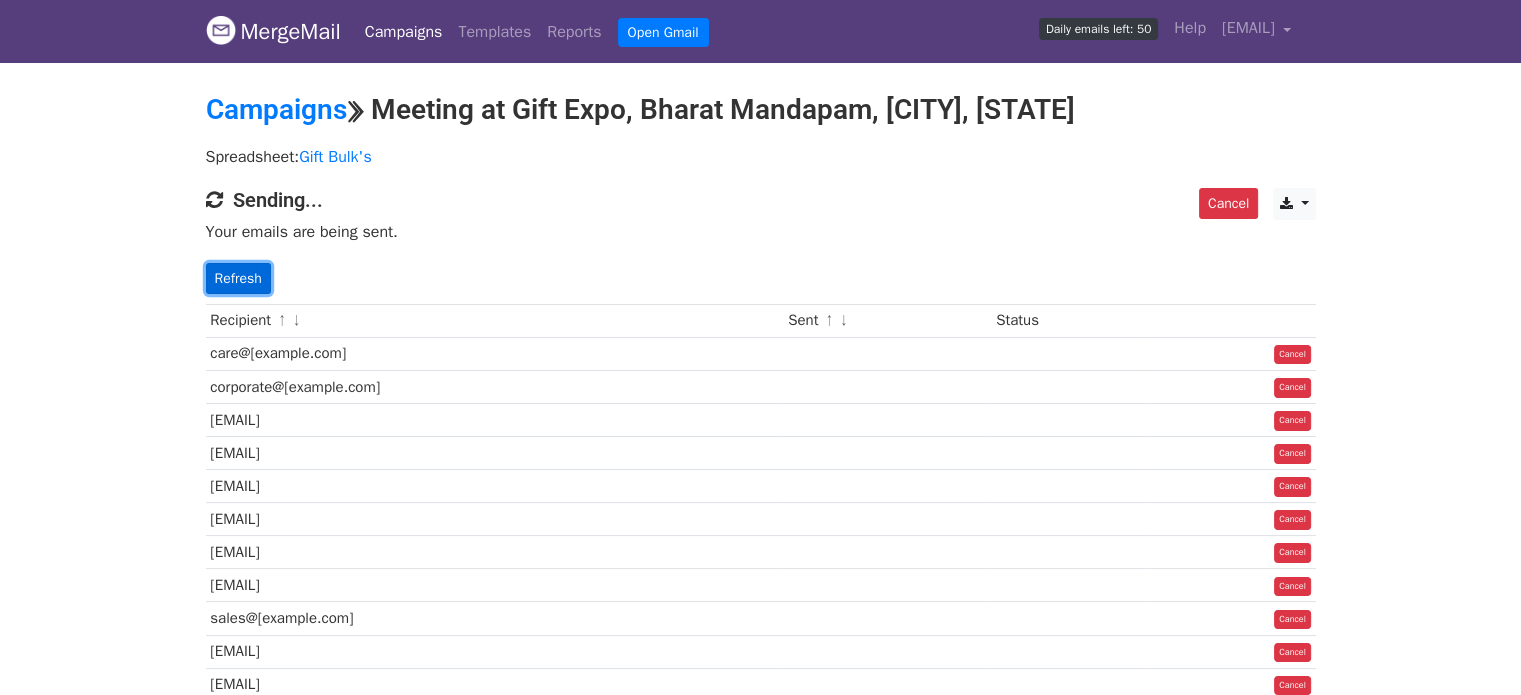 click on "Refresh" at bounding box center [238, 278] 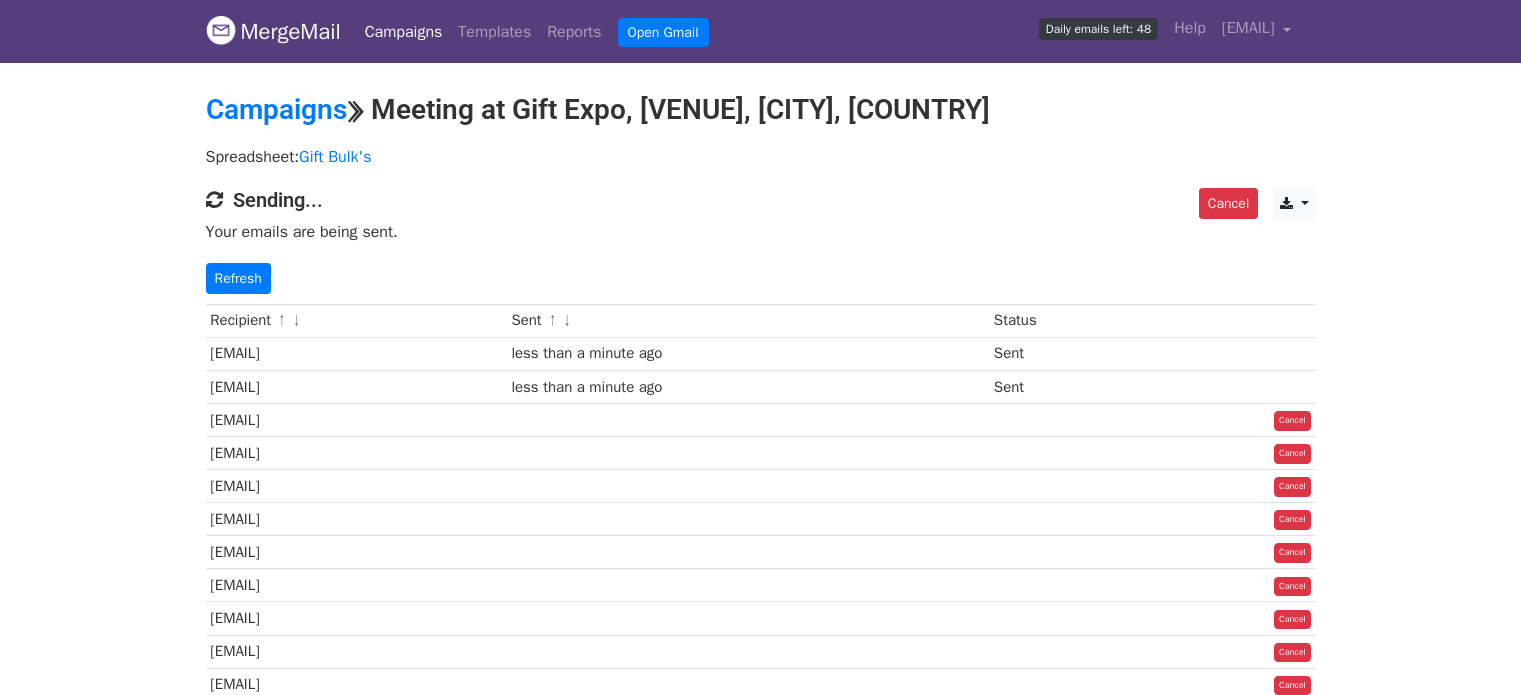 scroll, scrollTop: 0, scrollLeft: 0, axis: both 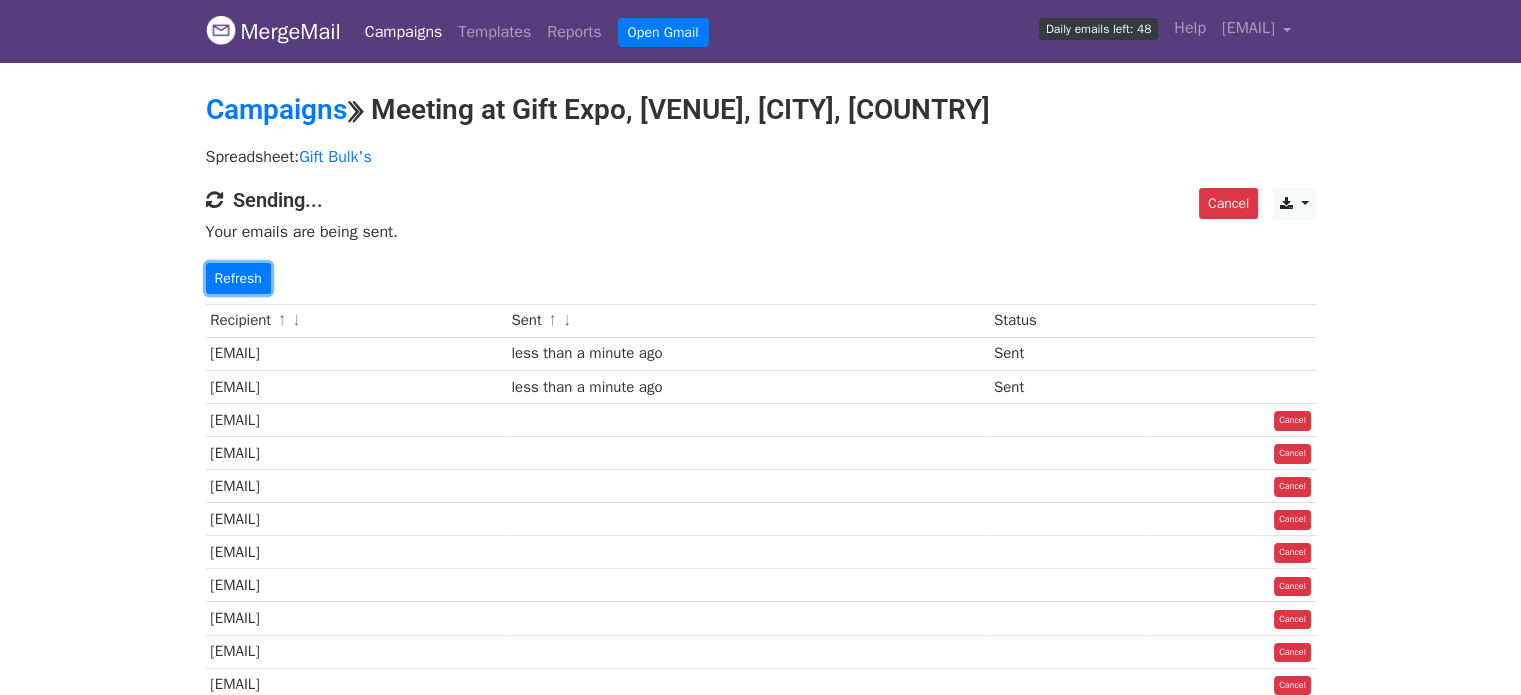 click on "Refresh" at bounding box center (238, 278) 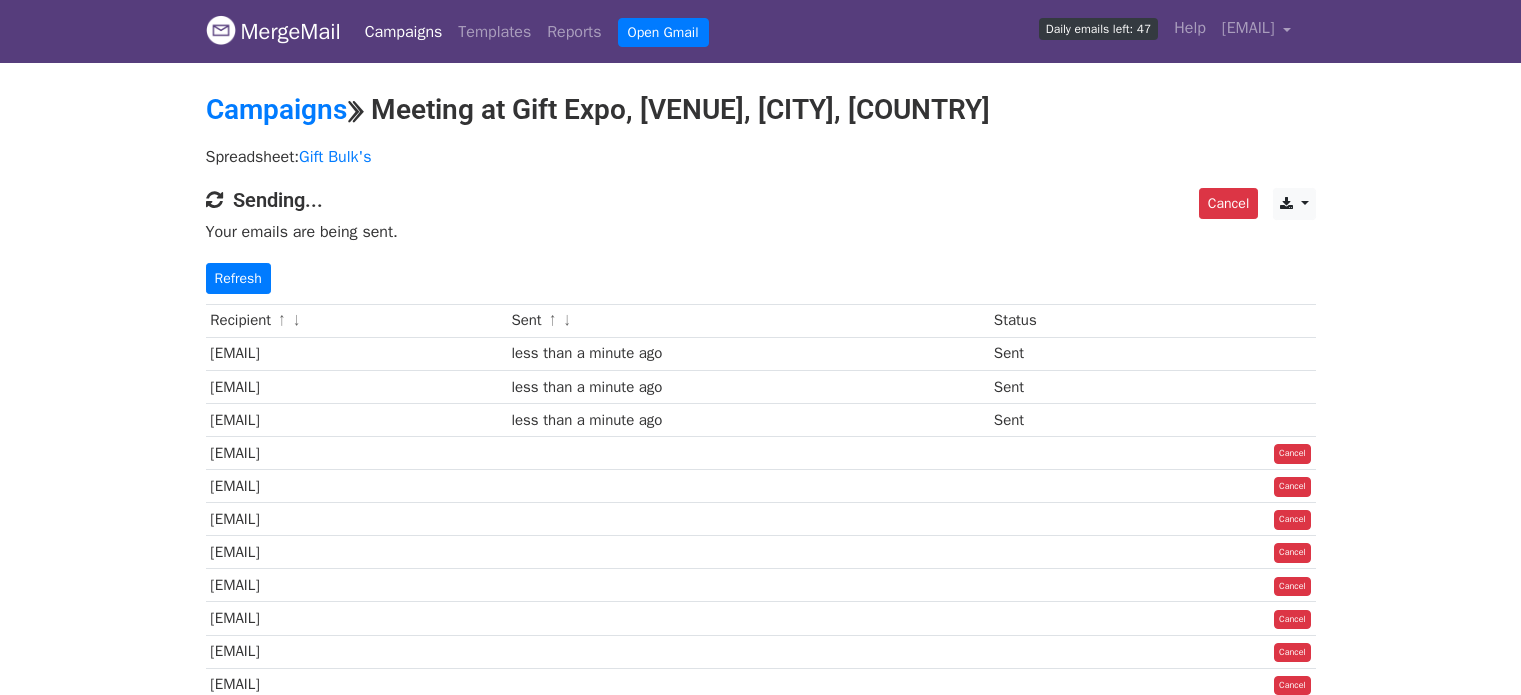 scroll, scrollTop: 0, scrollLeft: 0, axis: both 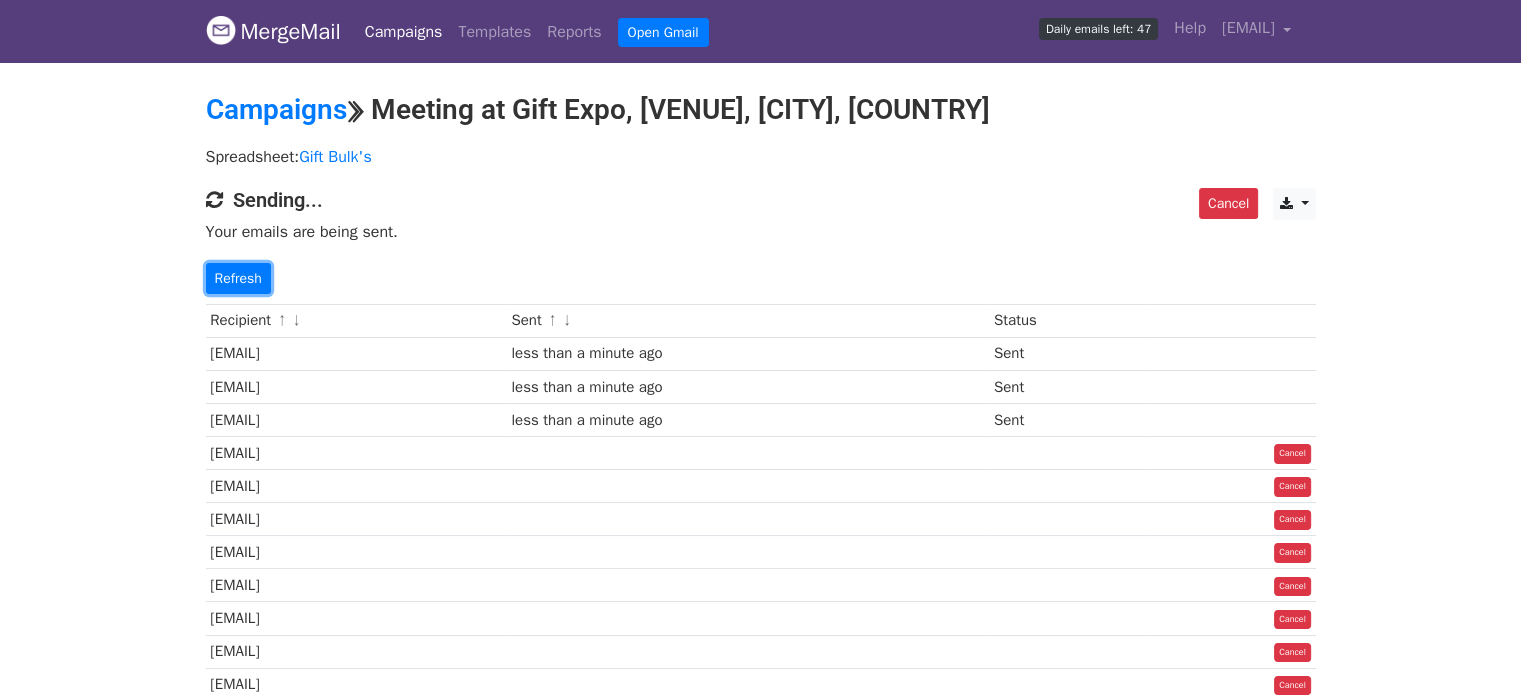 click on "Refresh" at bounding box center [238, 278] 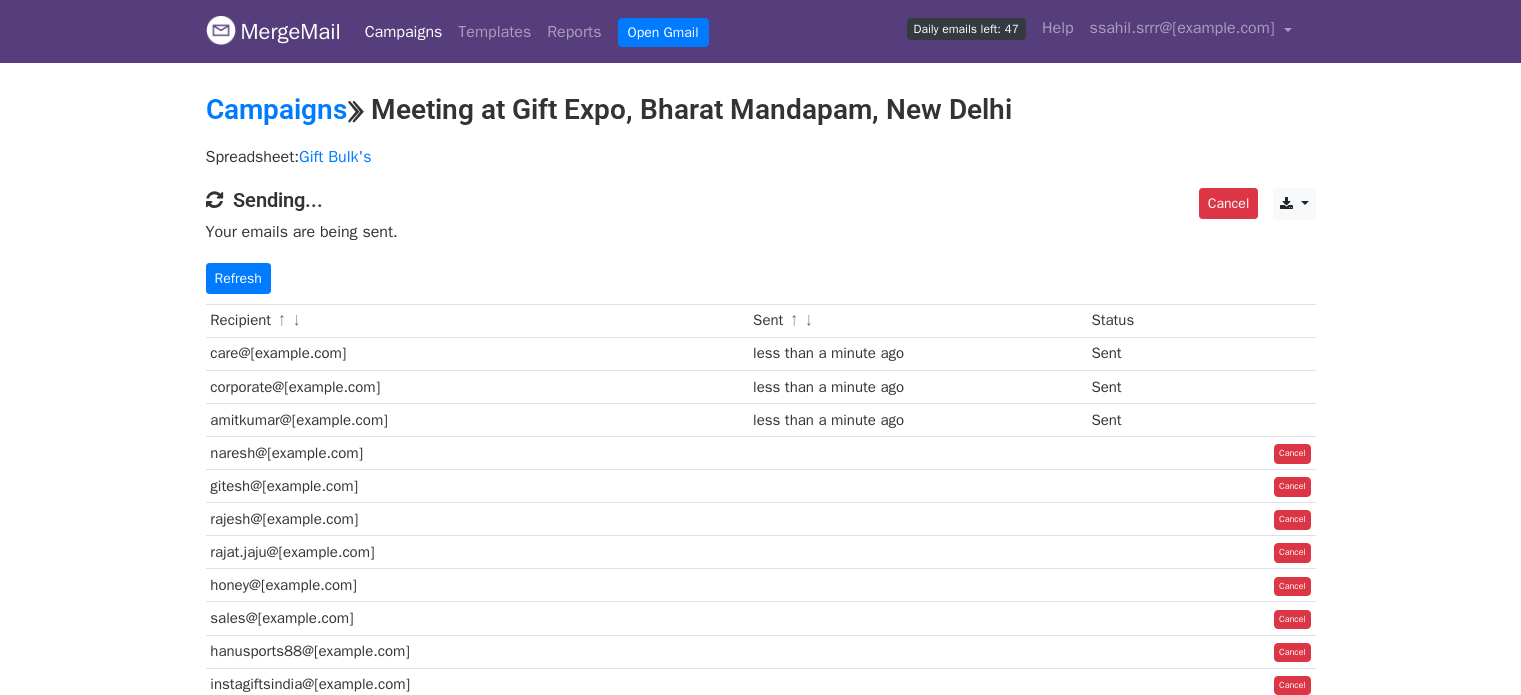 scroll, scrollTop: 0, scrollLeft: 0, axis: both 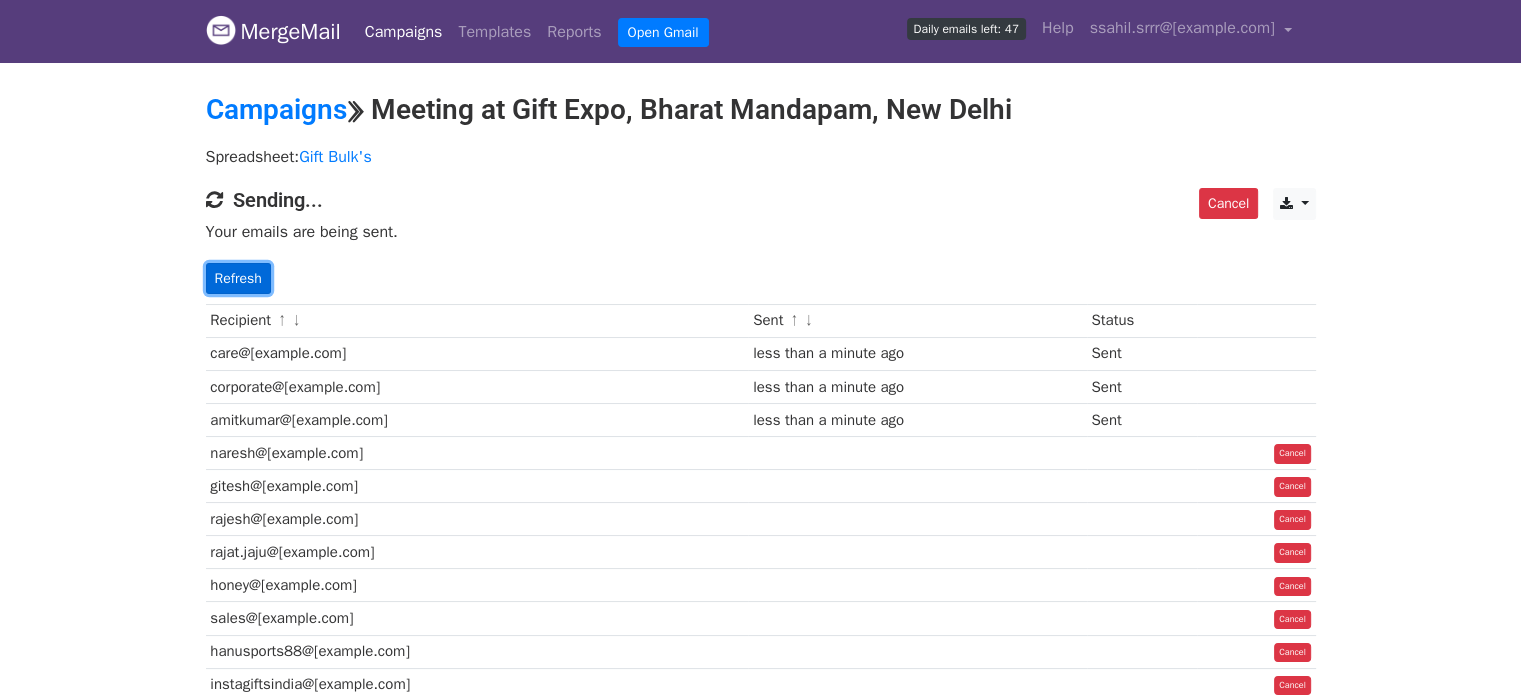 click on "Refresh" at bounding box center [238, 278] 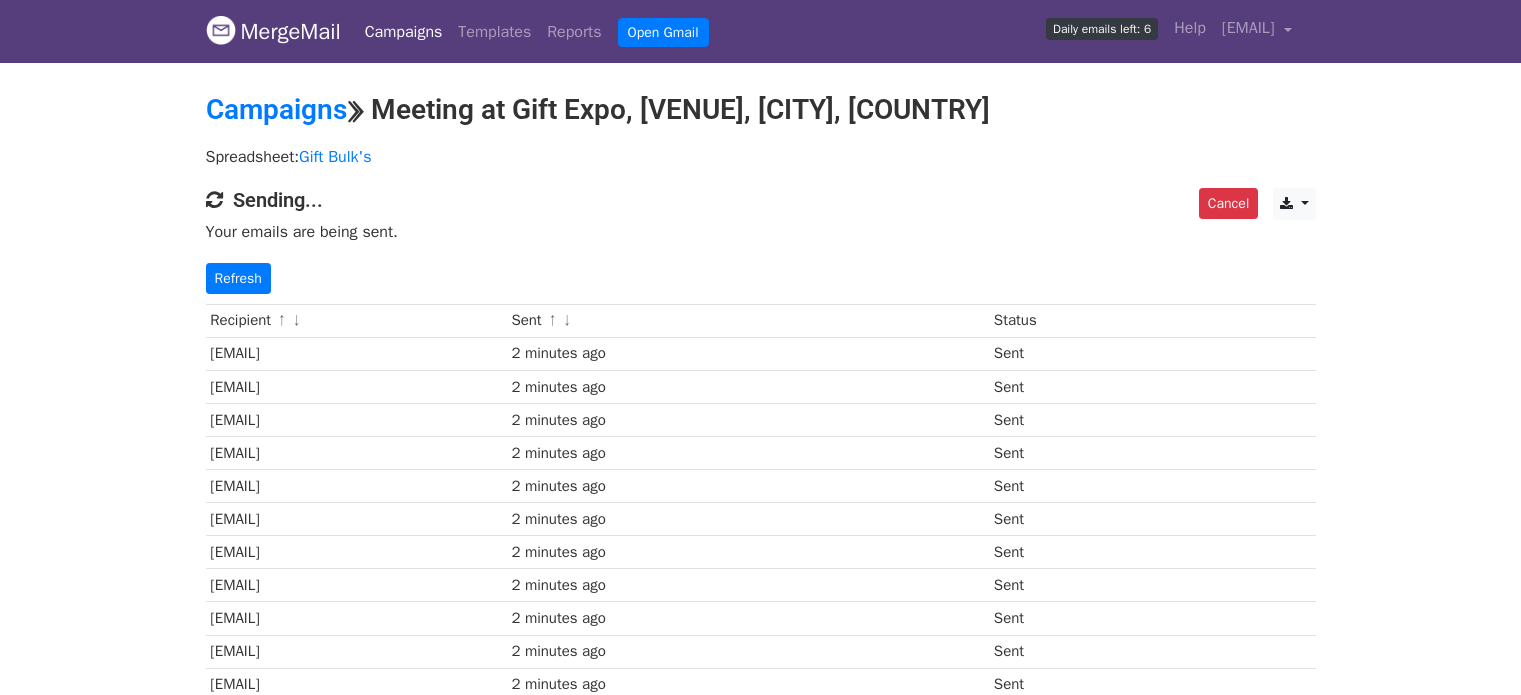 scroll, scrollTop: 0, scrollLeft: 0, axis: both 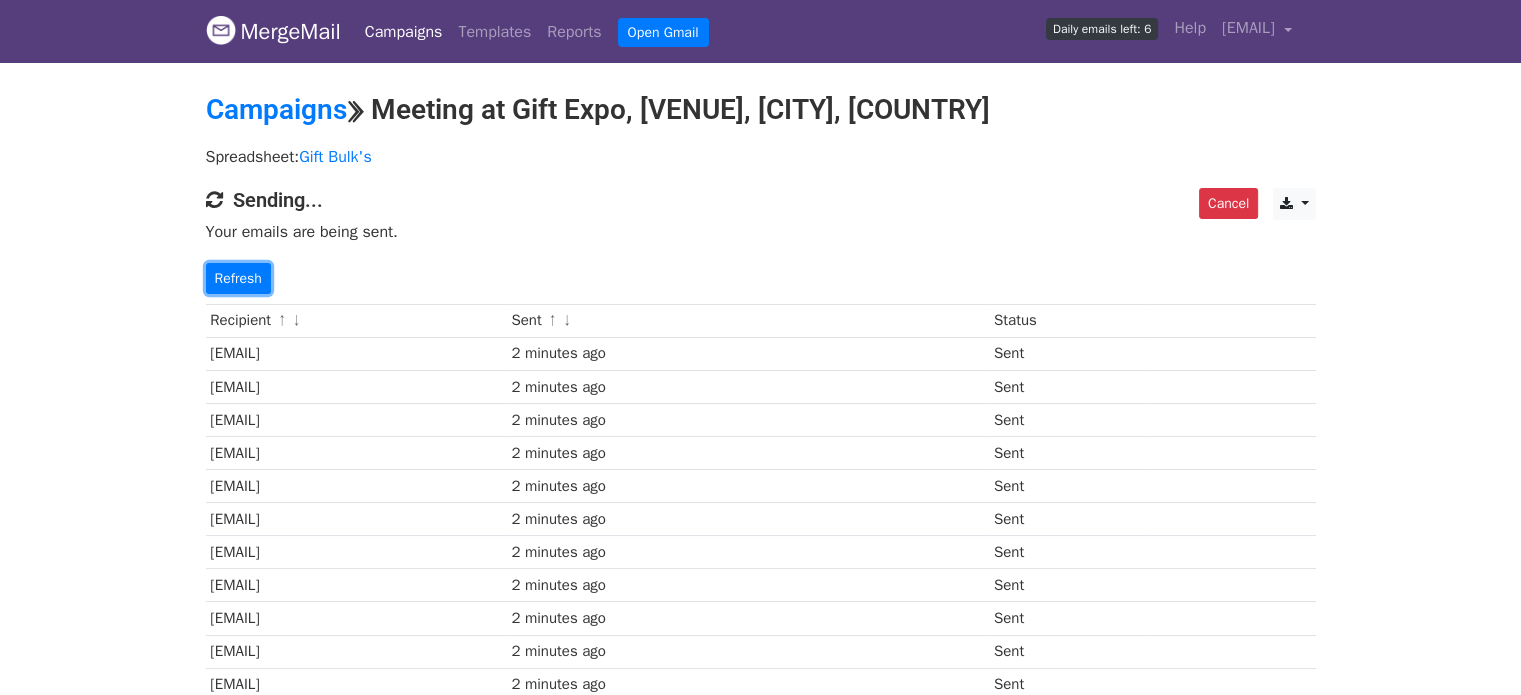 click on "Refresh" at bounding box center [238, 278] 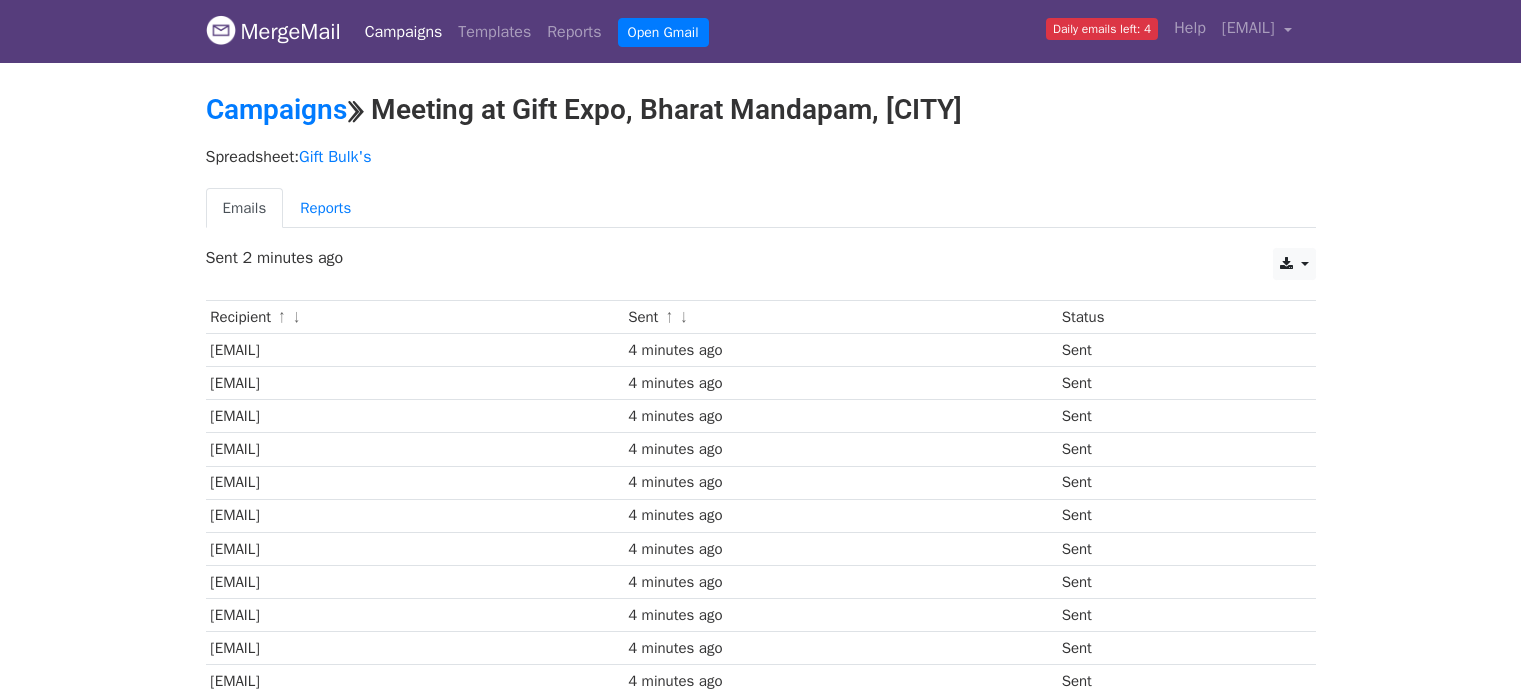scroll, scrollTop: 0, scrollLeft: 0, axis: both 